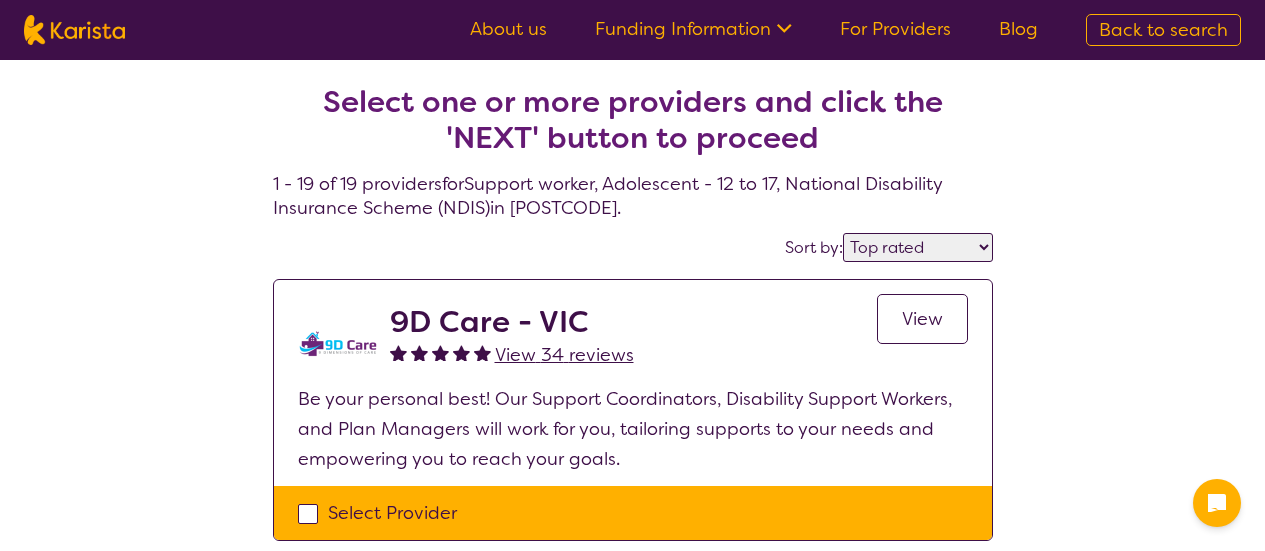 select on "by_score" 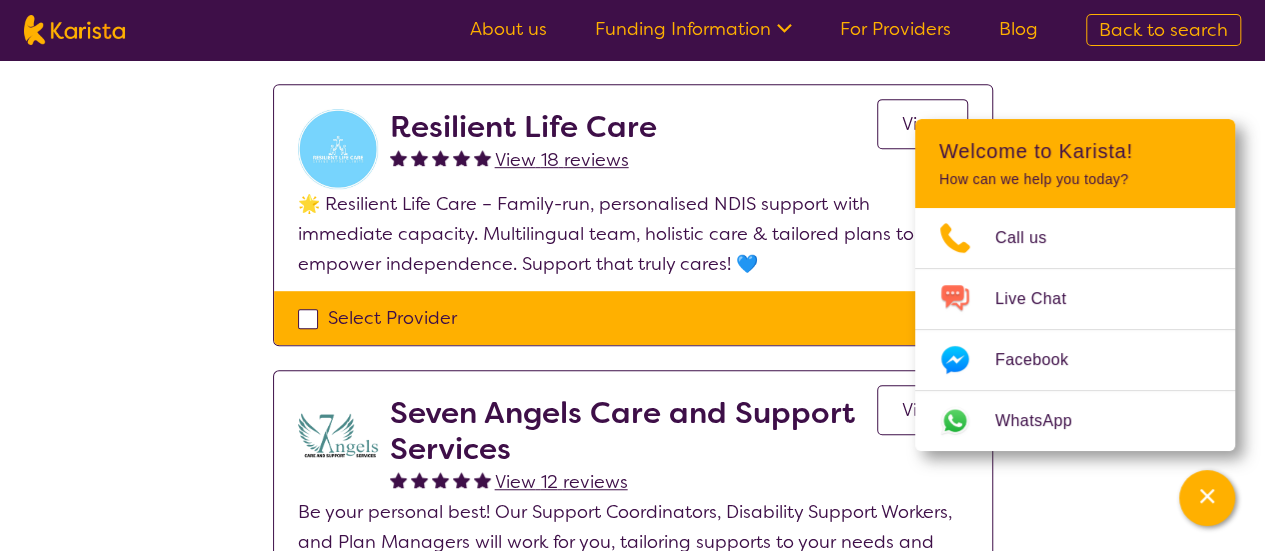scroll, scrollTop: 0, scrollLeft: 0, axis: both 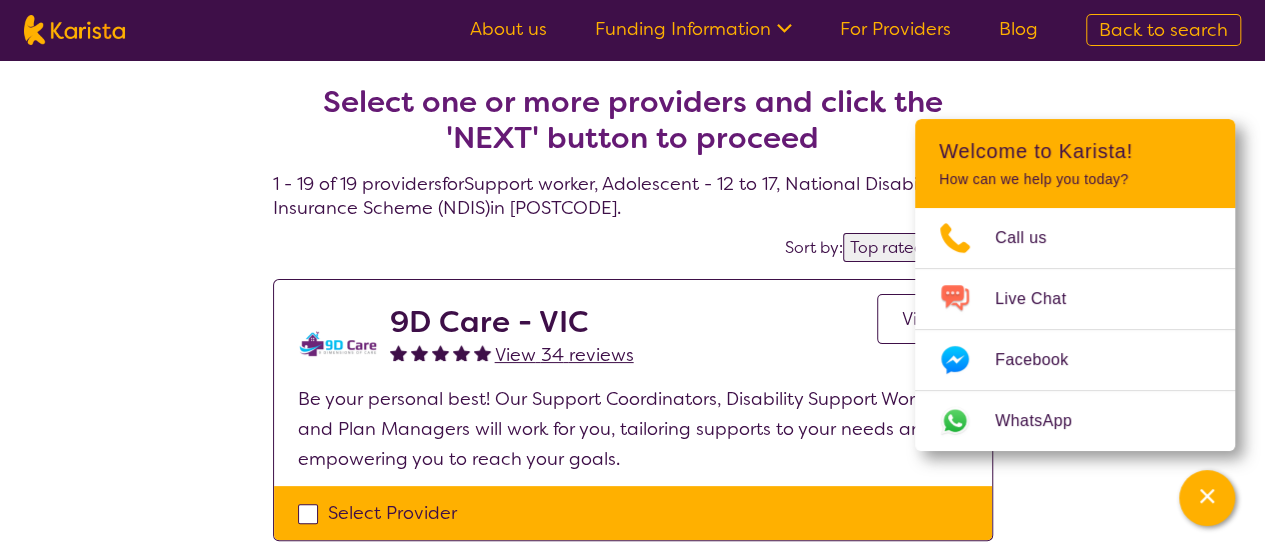 click on "Sort by:  Highly reviewed Top rated" at bounding box center (633, 247) 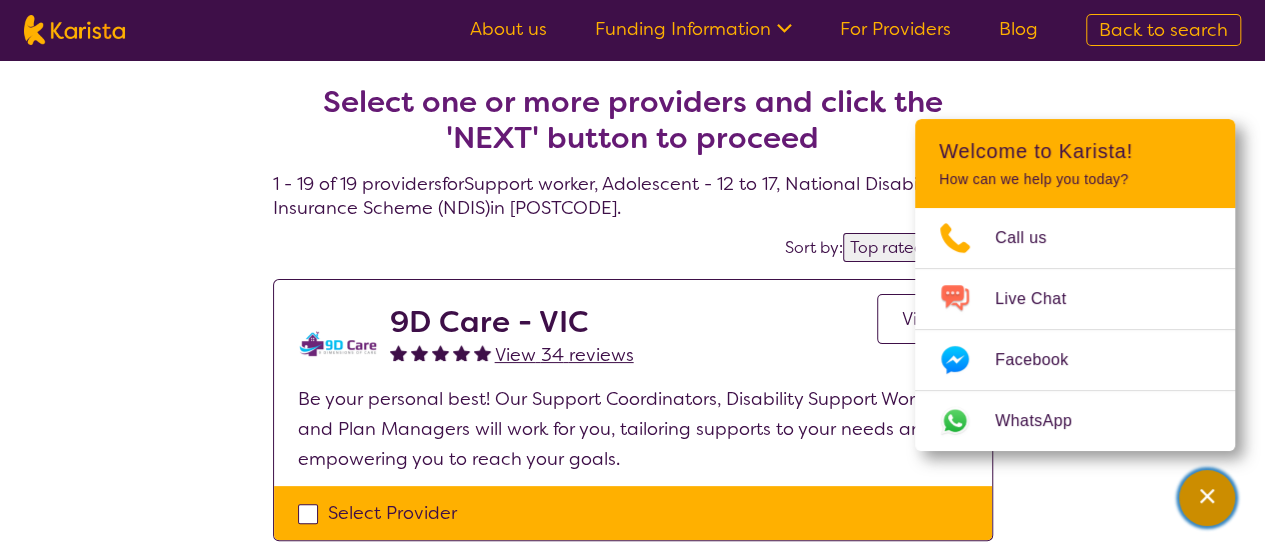 click at bounding box center [1207, 498] 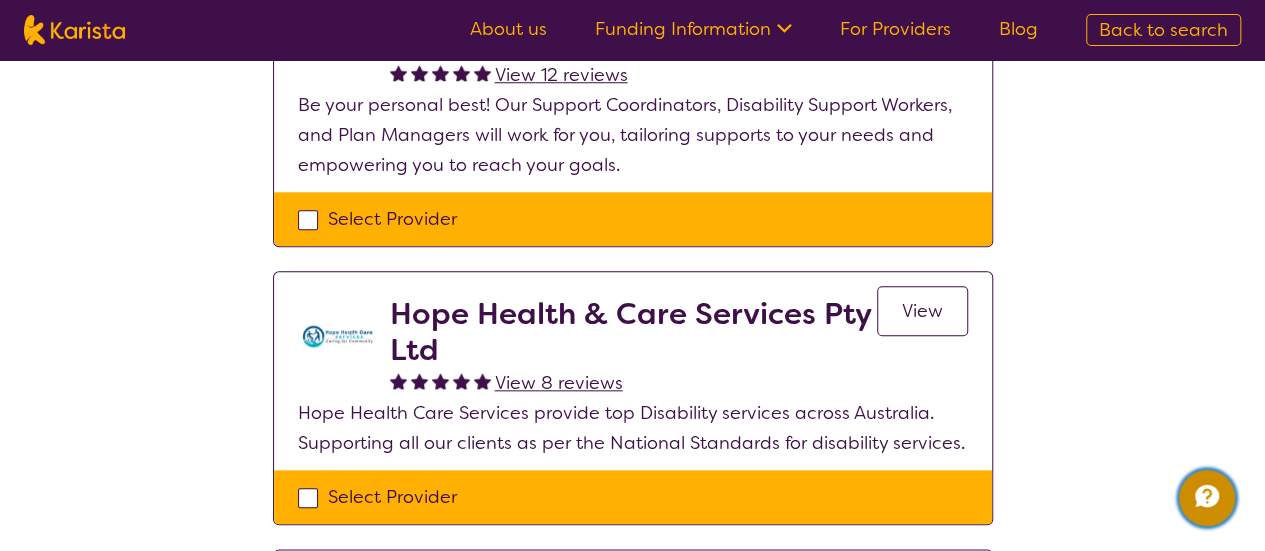 scroll, scrollTop: 0, scrollLeft: 0, axis: both 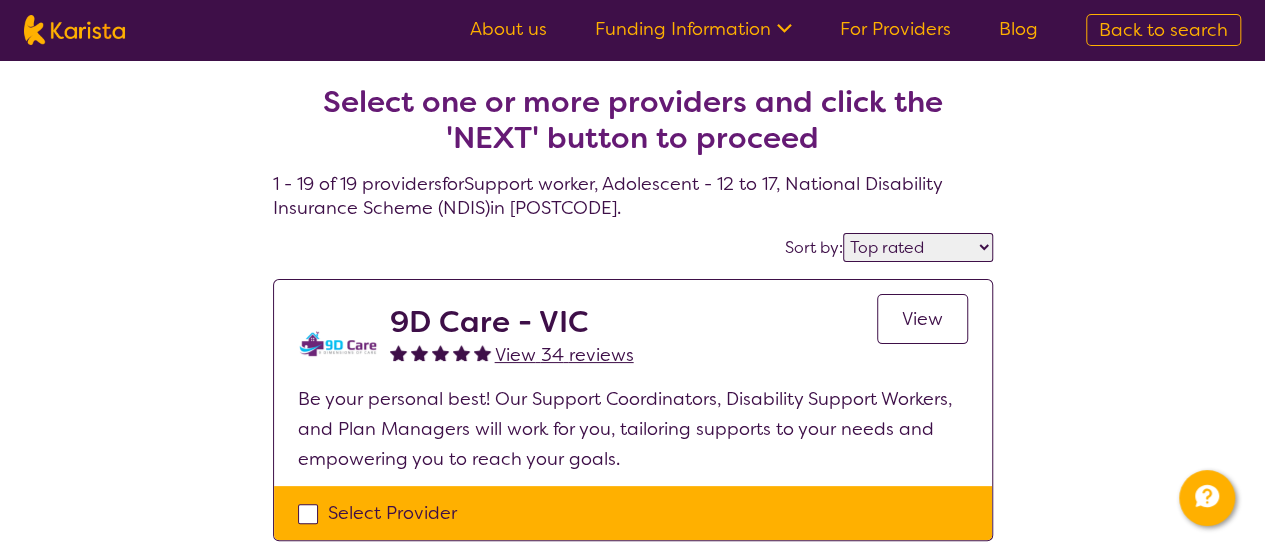 click on "About us" at bounding box center [508, 29] 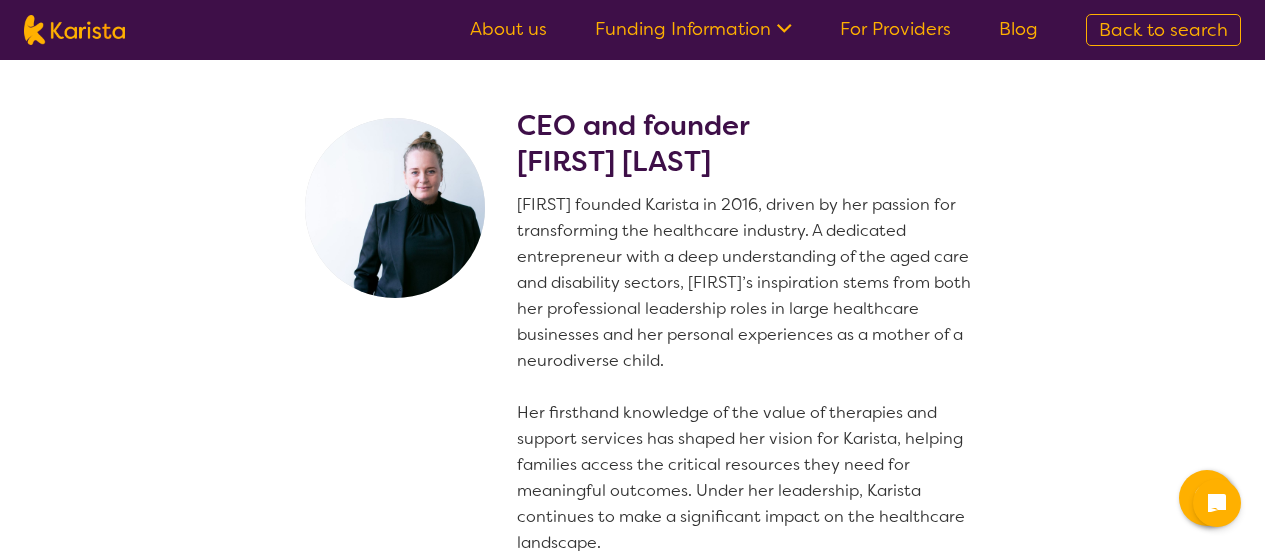 scroll, scrollTop: 0, scrollLeft: 0, axis: both 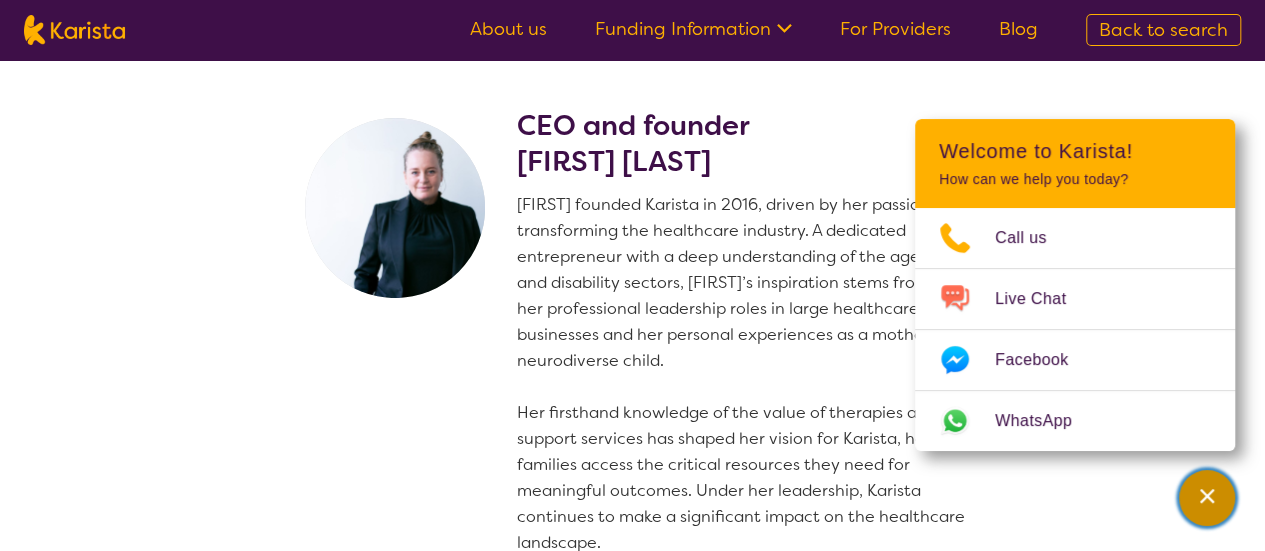 click 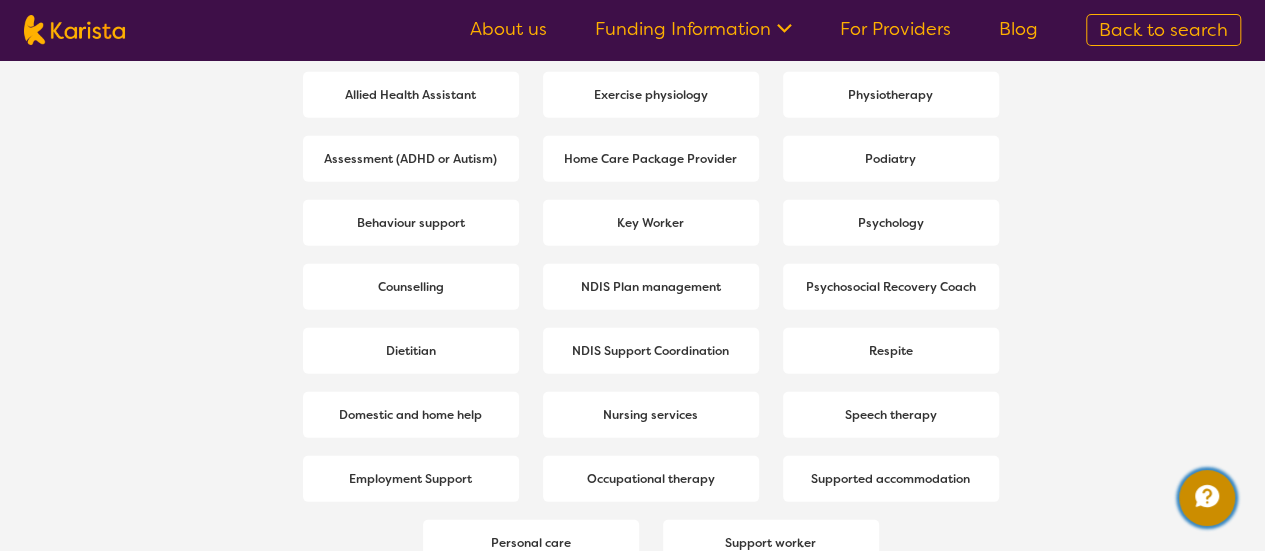 scroll, scrollTop: 2778, scrollLeft: 0, axis: vertical 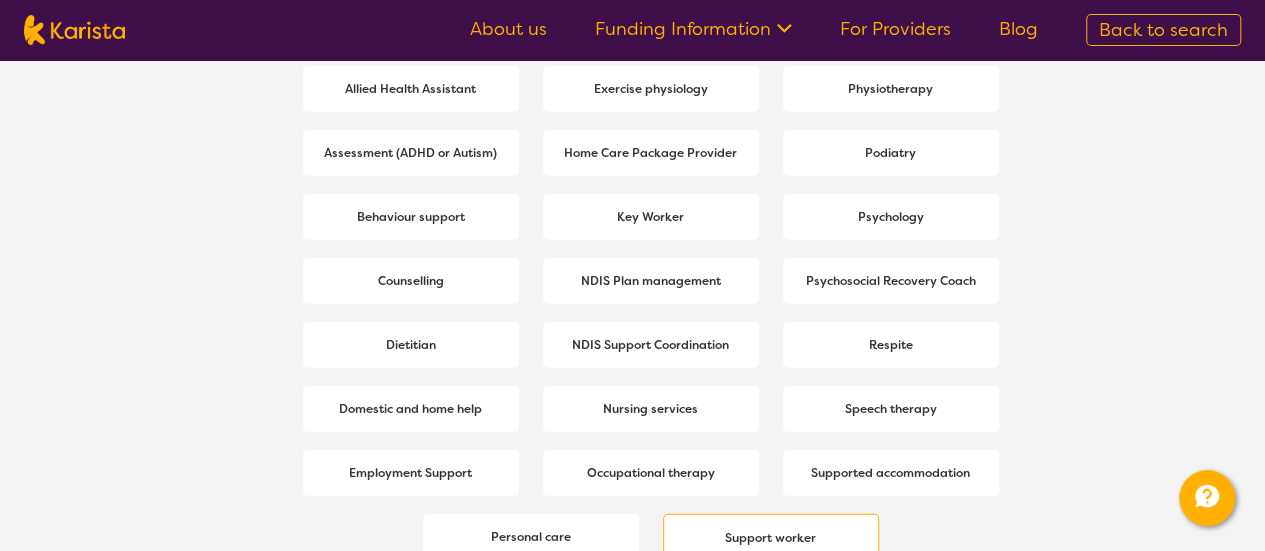 click on "Support worker" at bounding box center (770, 538) 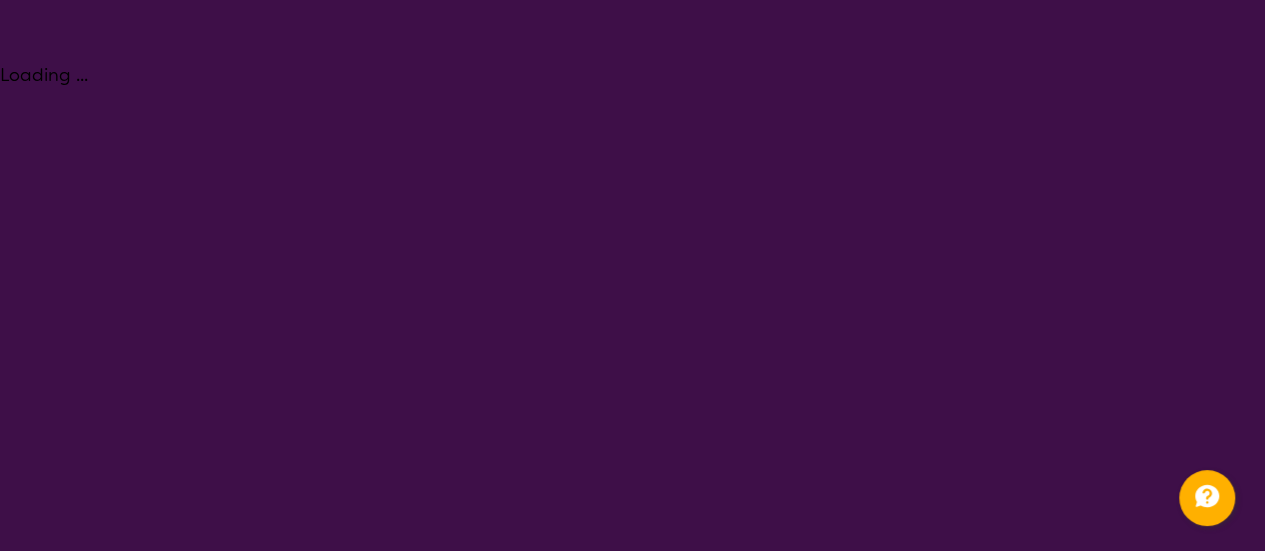 scroll, scrollTop: 0, scrollLeft: 0, axis: both 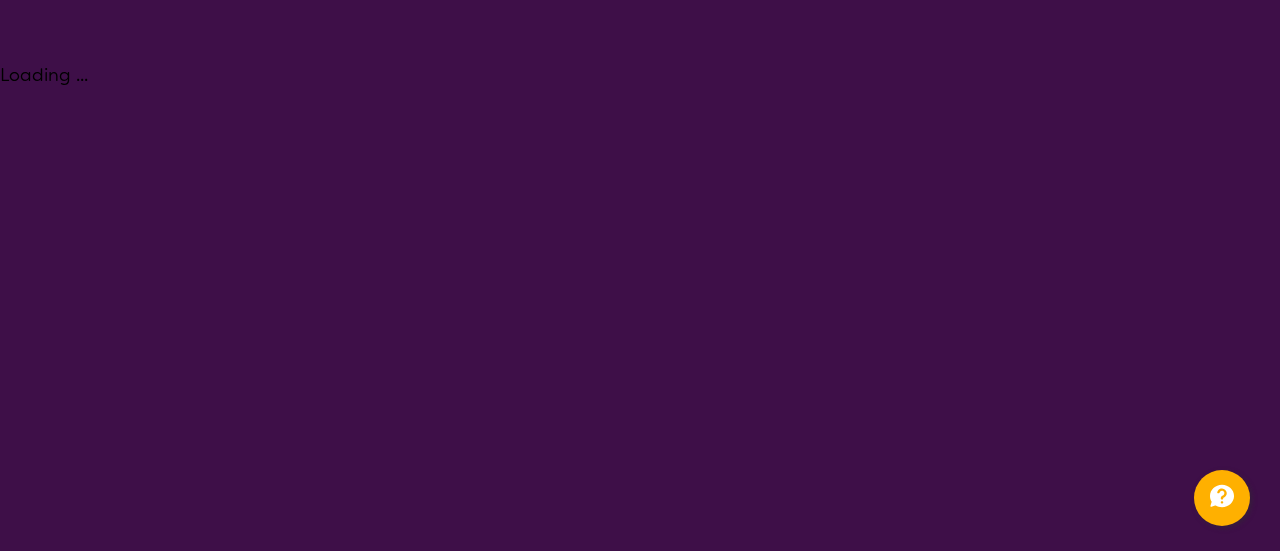 select on "Support worker" 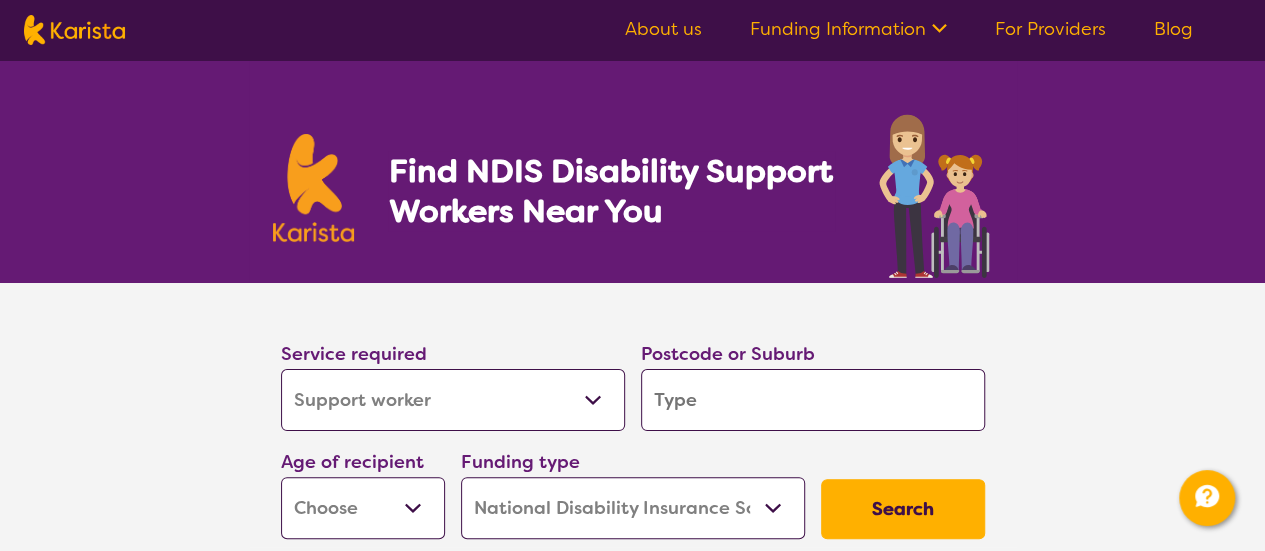click at bounding box center [813, 400] 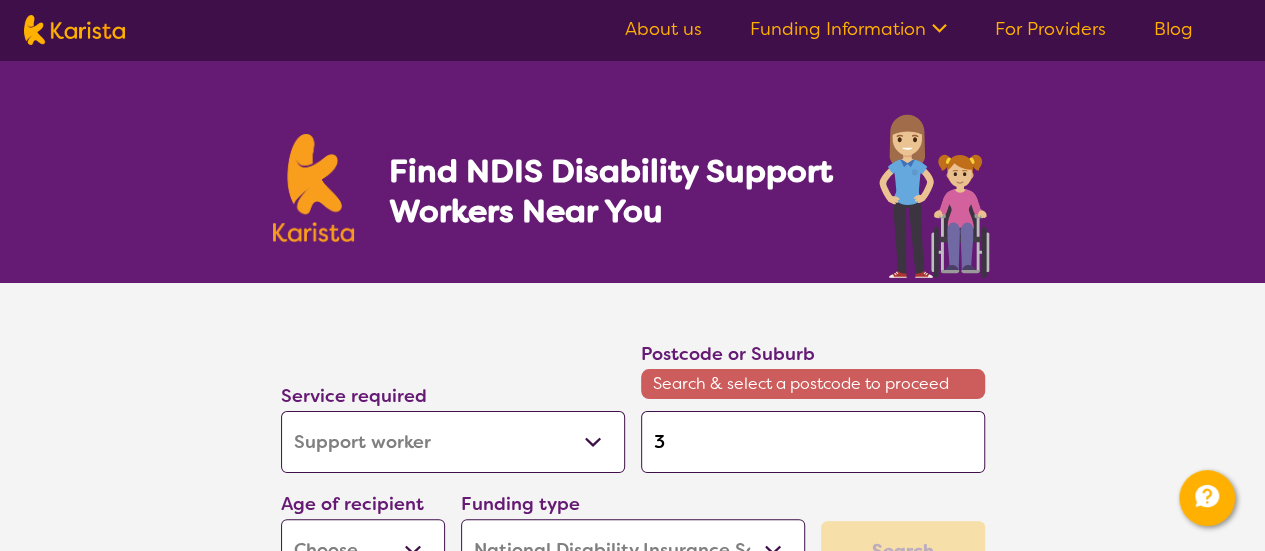 type on "30" 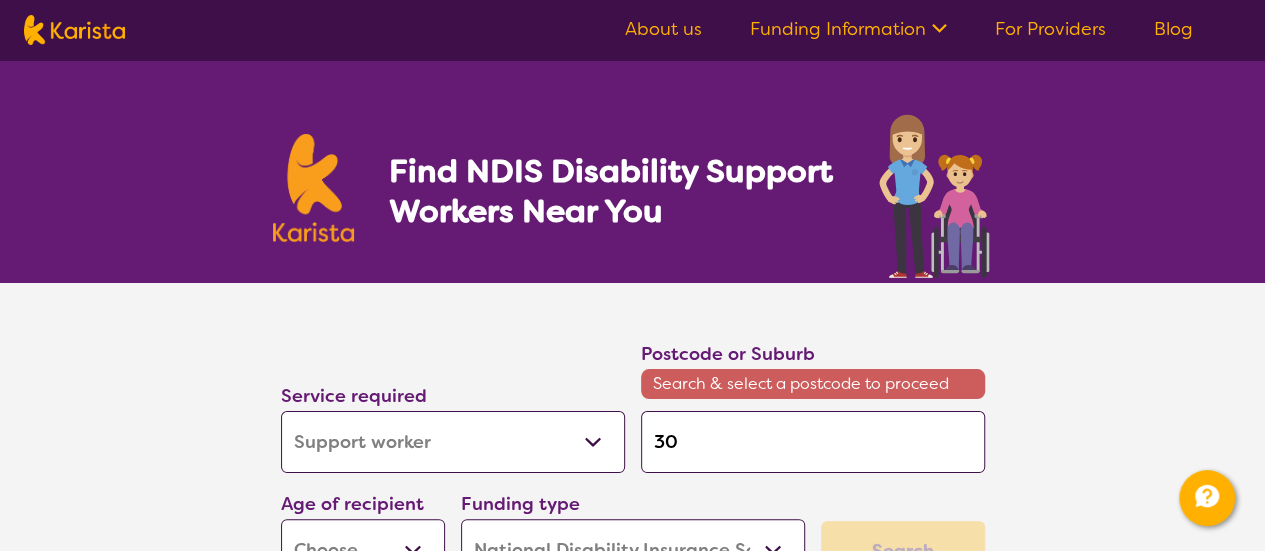 type on "[POSTCODE]" 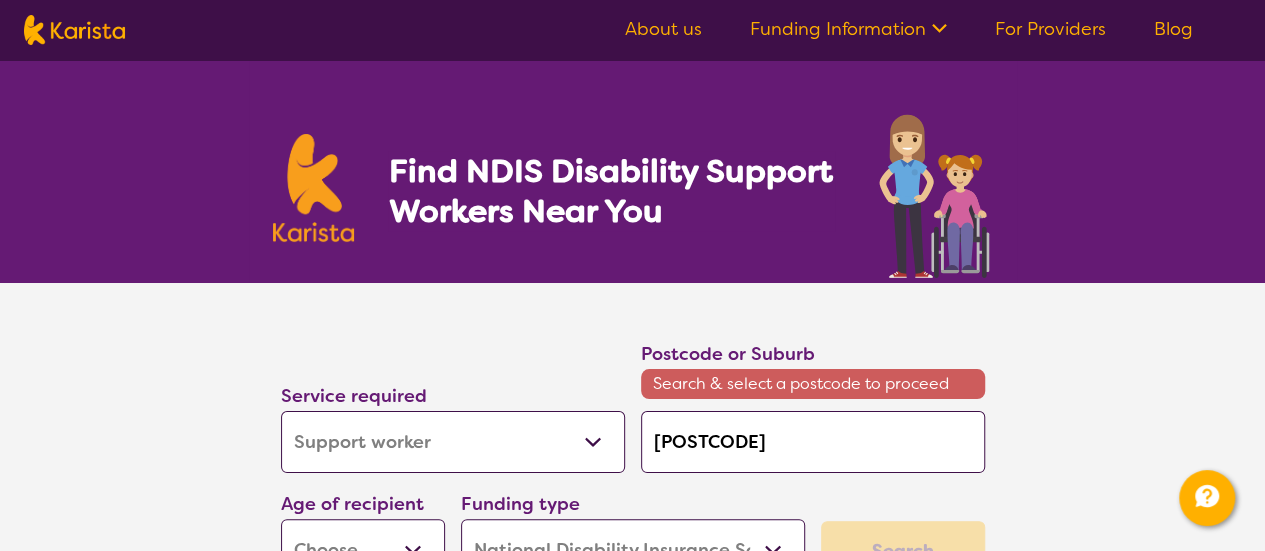 type on "[POSTCODE]" 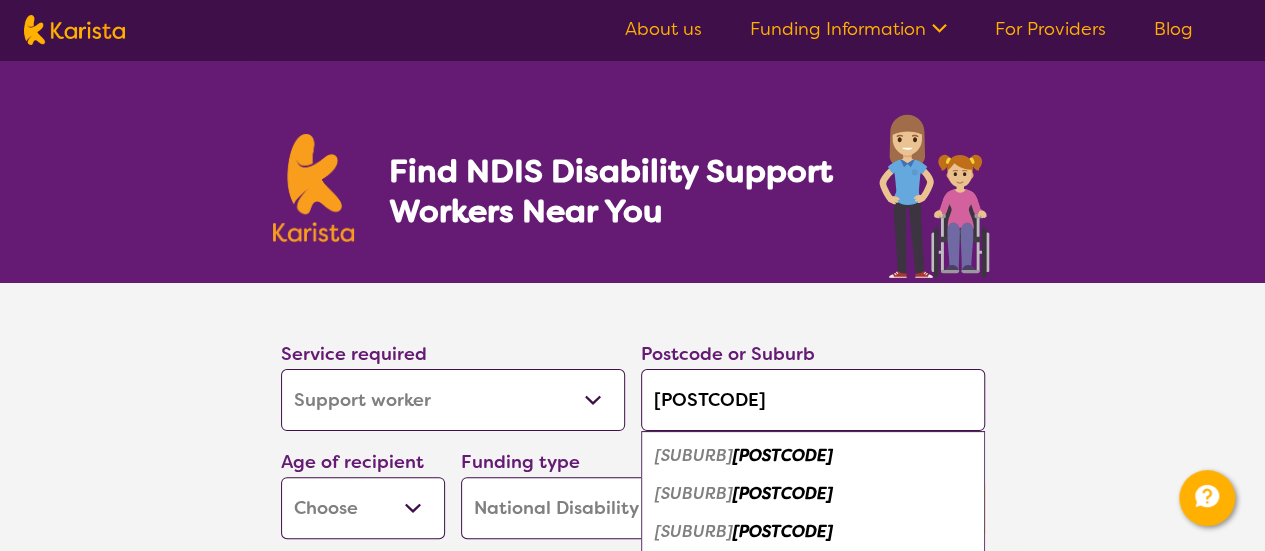 type on "[POSTCODE]" 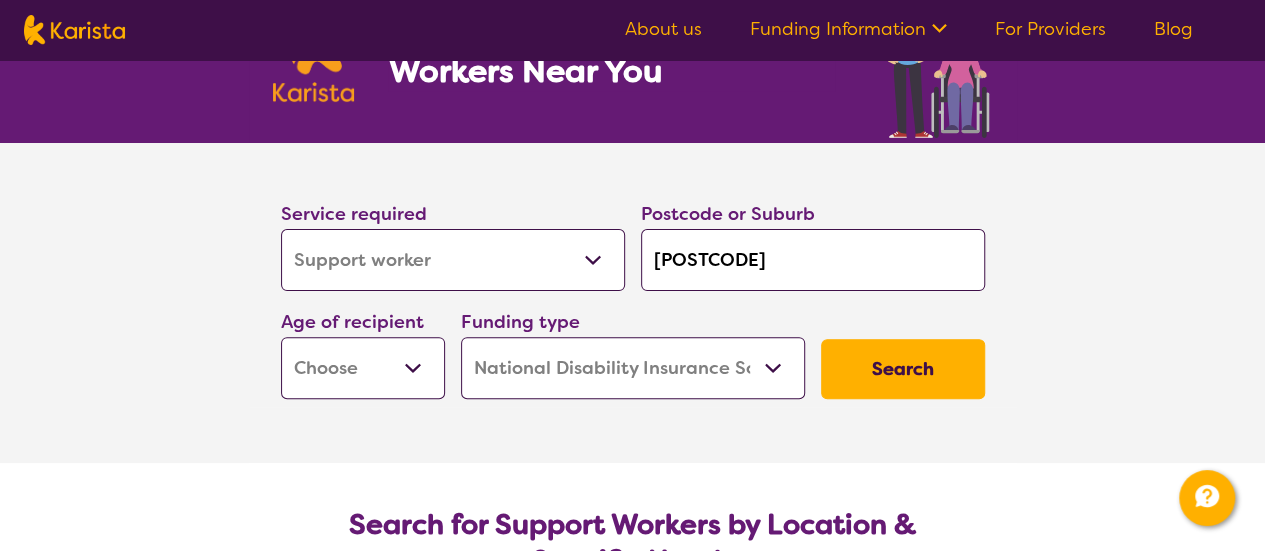 scroll, scrollTop: 145, scrollLeft: 0, axis: vertical 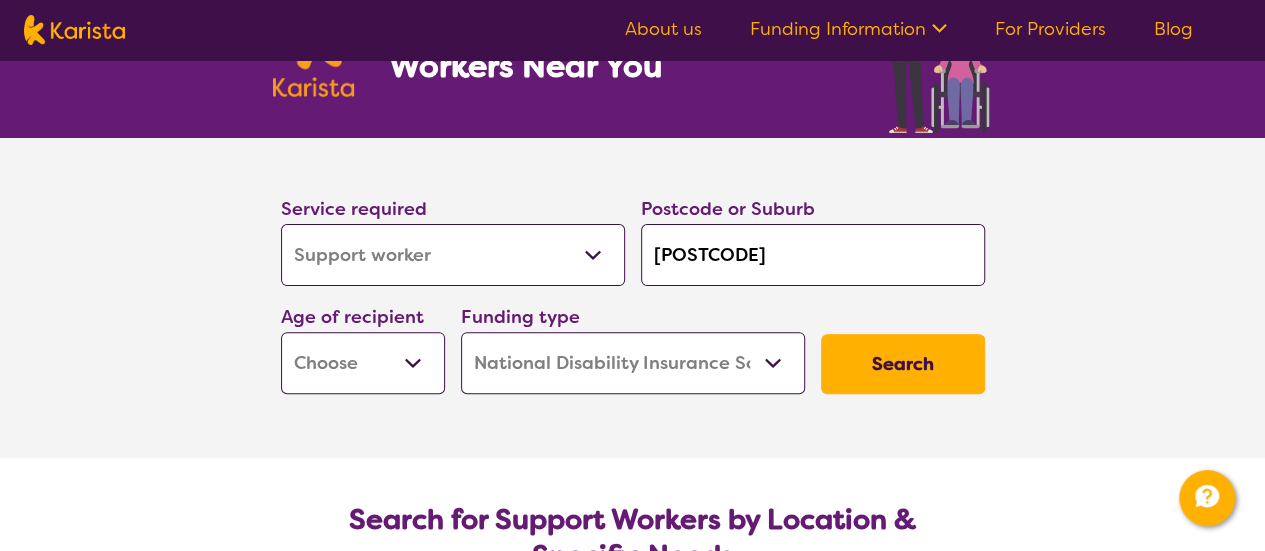 click on "Home Care Package (HCP) National Disability Insurance Scheme (NDIS) I don't know" at bounding box center (633, 363) 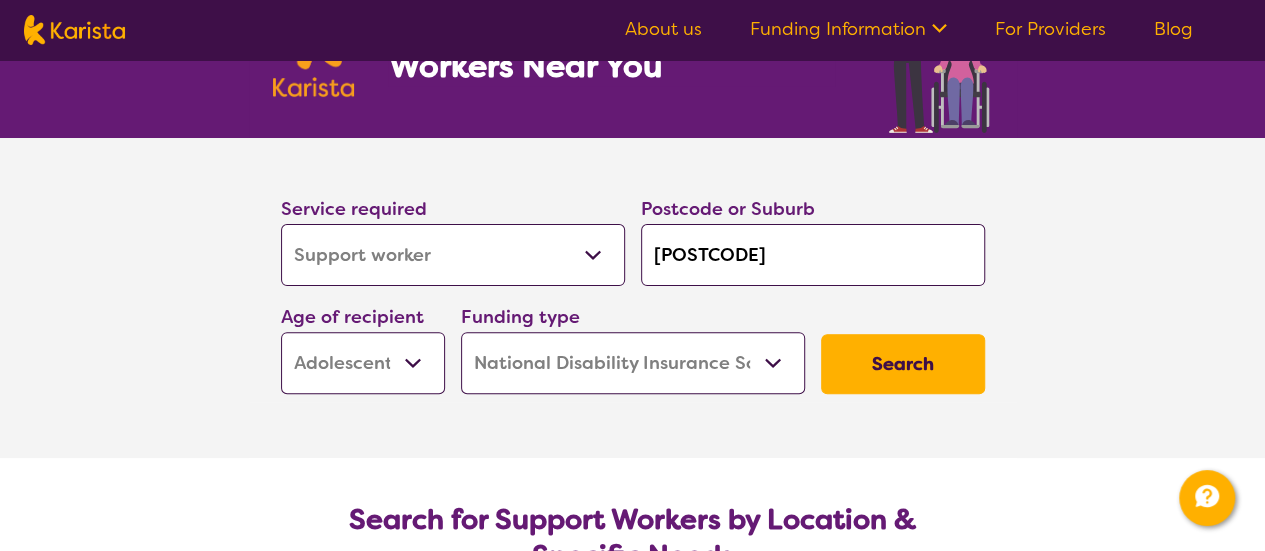 click on "Early Childhood - 0 to 9 Child - 10 to 11 Adolescent - 12 to 17 Adult - 18 to 64 Aged - 65+" at bounding box center [363, 363] 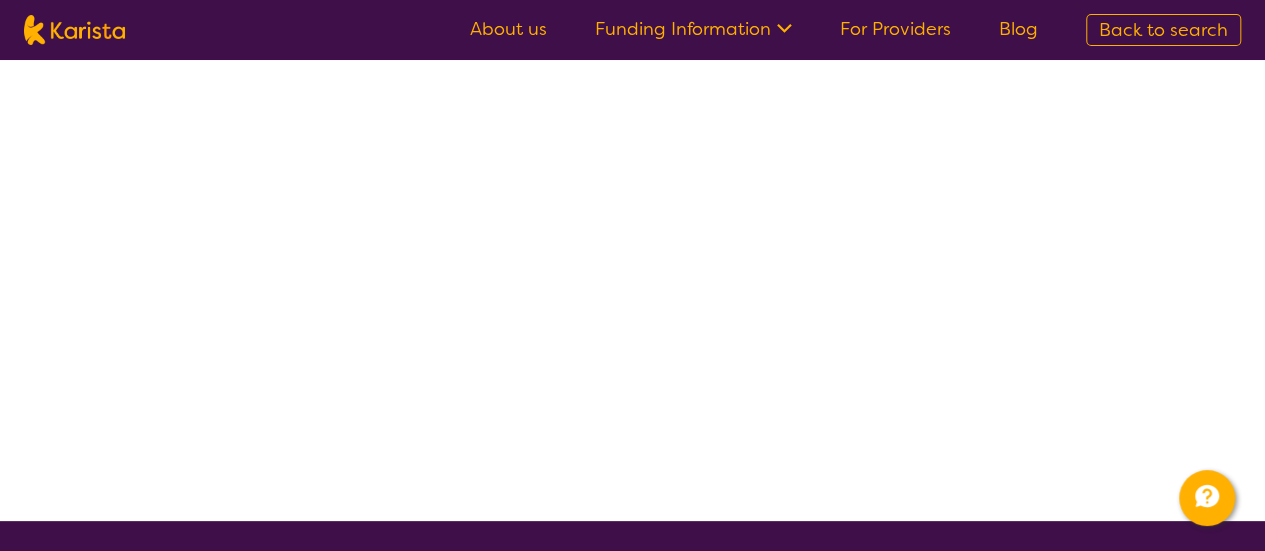 scroll, scrollTop: 0, scrollLeft: 0, axis: both 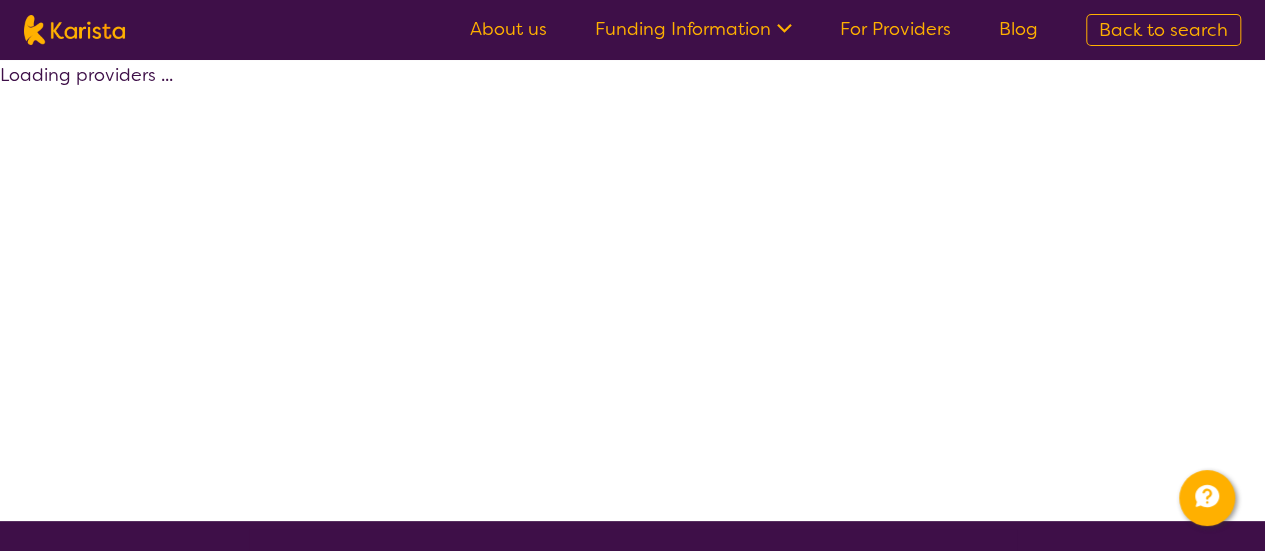 select on "by_score" 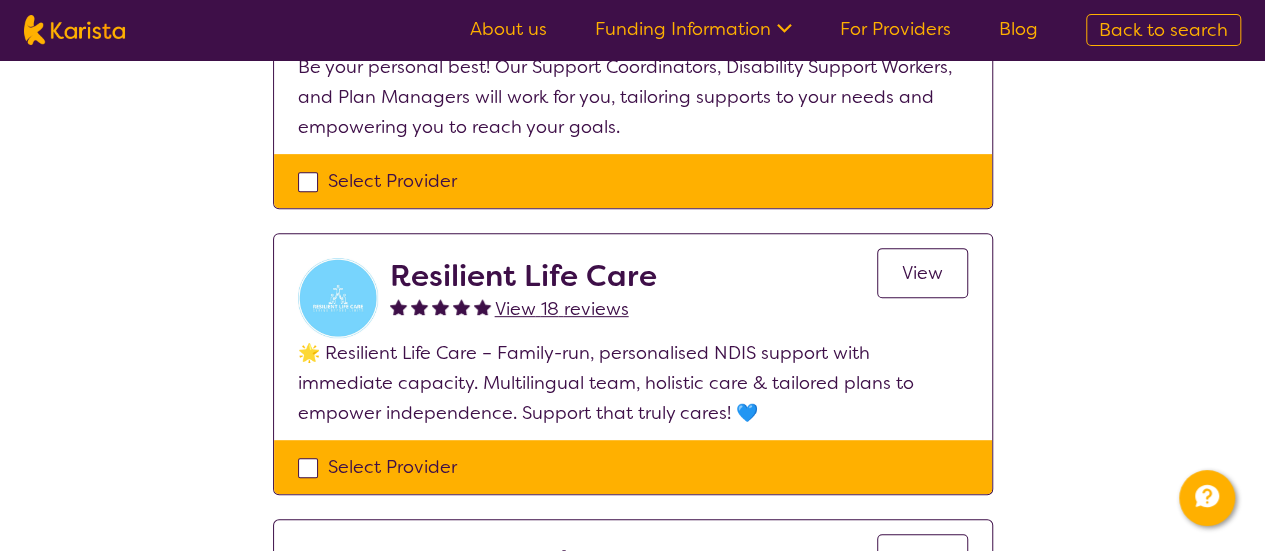 scroll, scrollTop: 356, scrollLeft: 0, axis: vertical 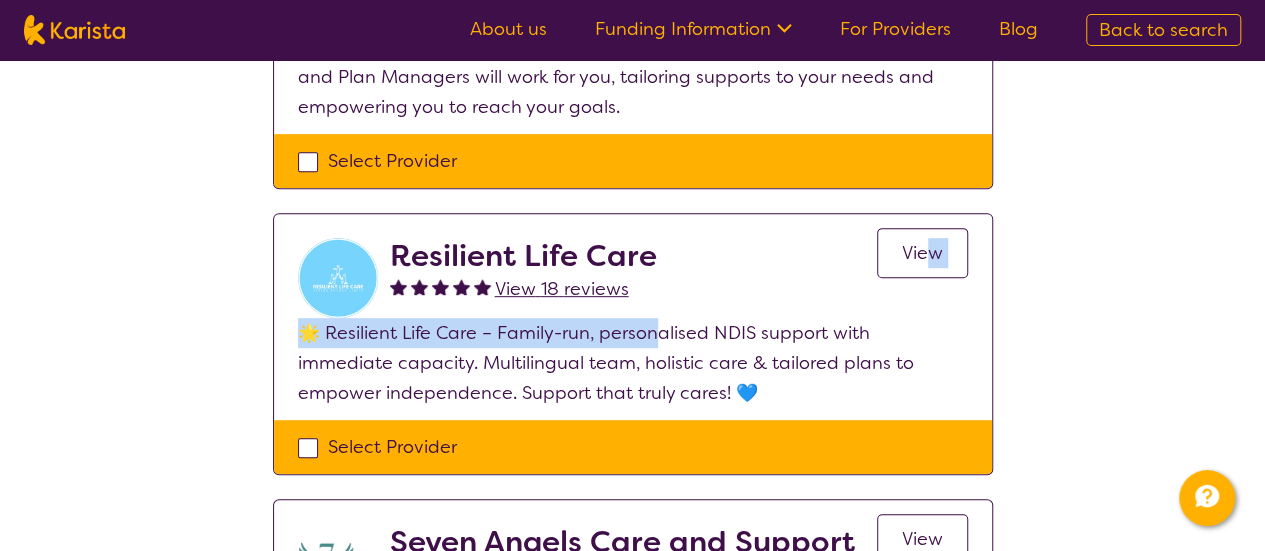 drag, startPoint x: 665, startPoint y: 314, endPoint x: 930, endPoint y: 237, distance: 275.96014 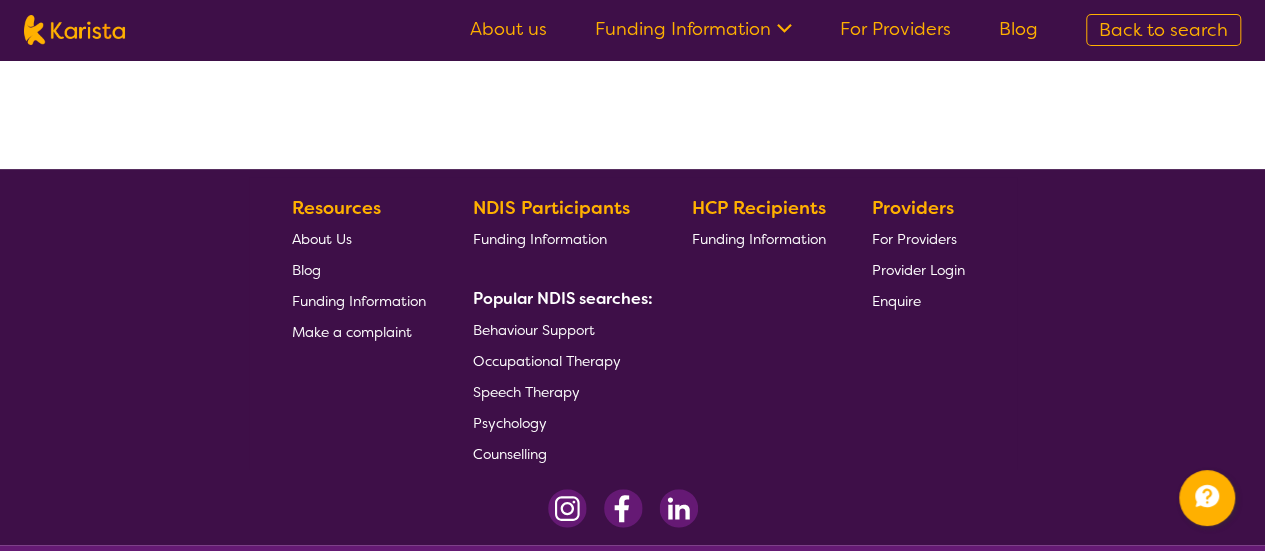 scroll, scrollTop: 0, scrollLeft: 0, axis: both 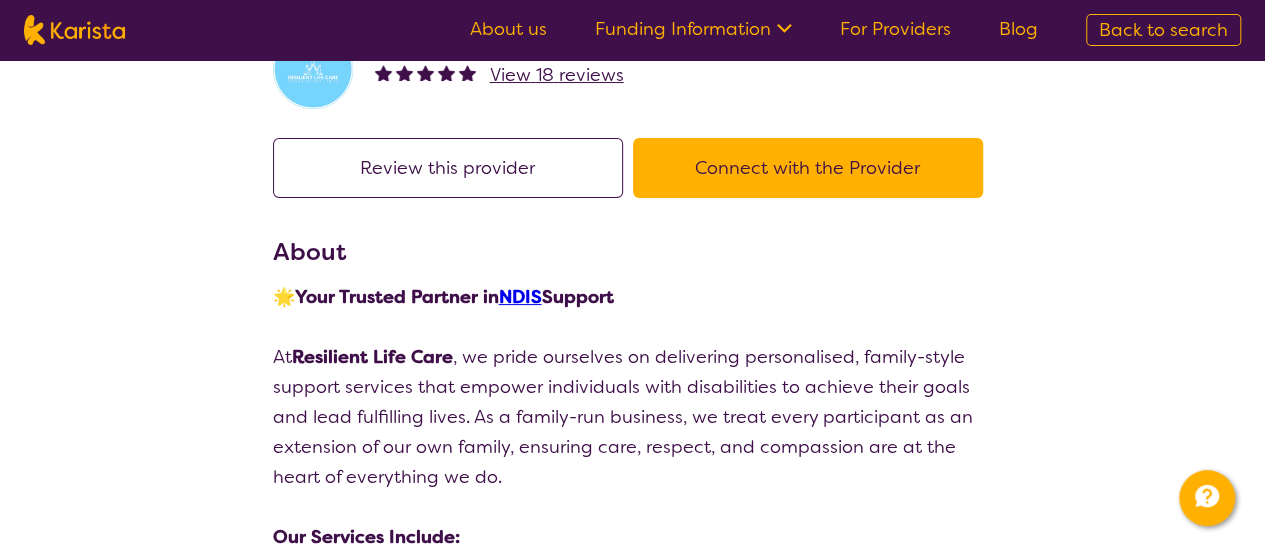 click on "Connect with the Provider" at bounding box center (808, 168) 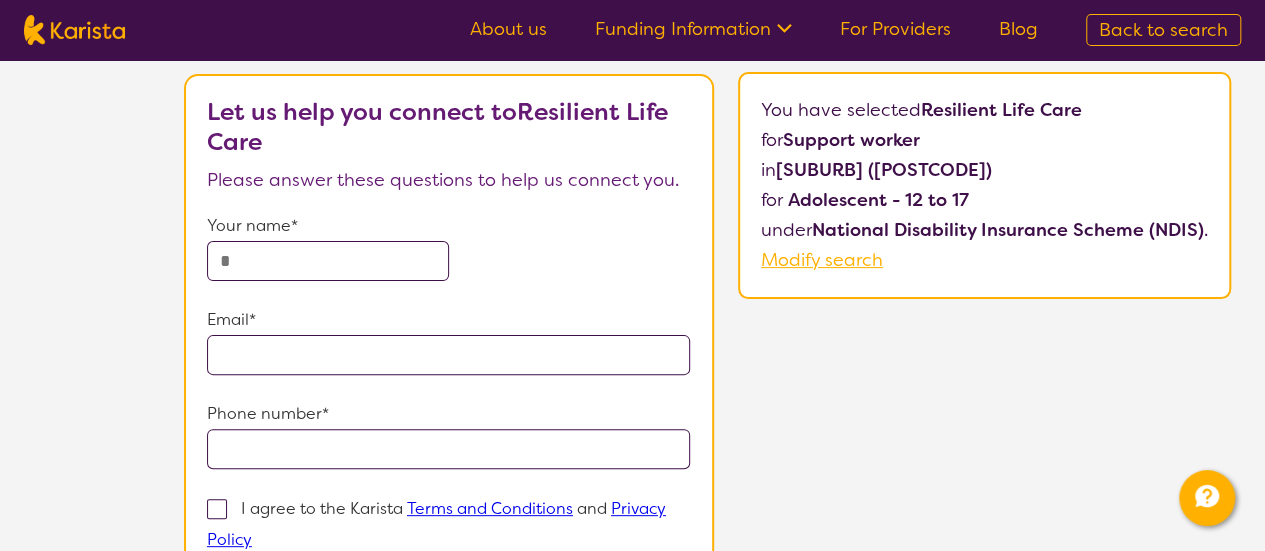 scroll, scrollTop: 100, scrollLeft: 0, axis: vertical 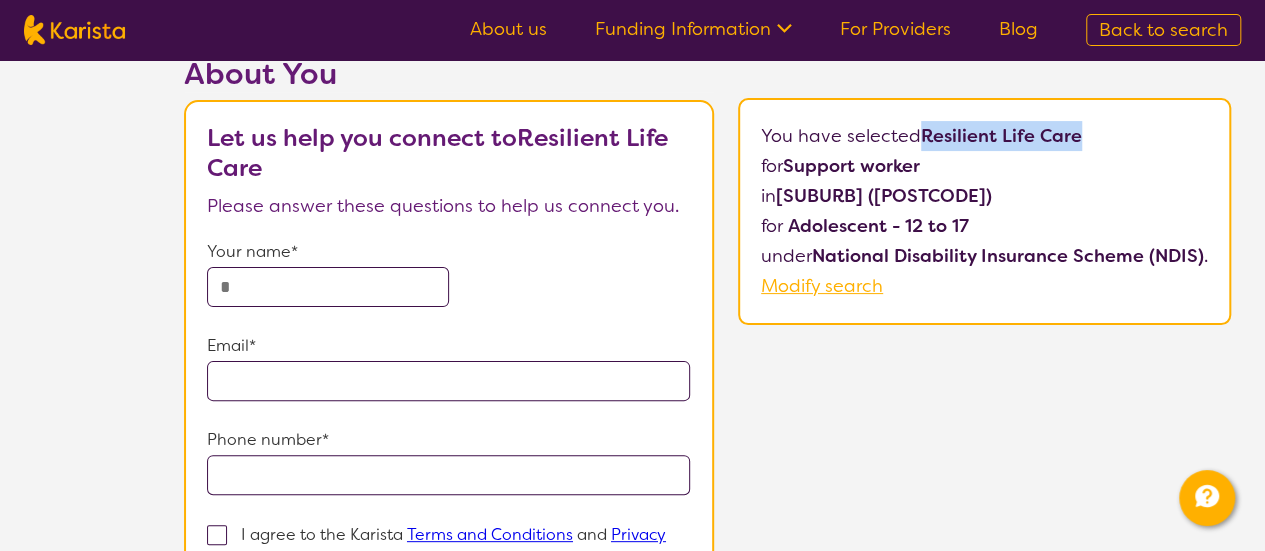 drag, startPoint x: 1080, startPoint y: 142, endPoint x: 926, endPoint y: 127, distance: 154.72879 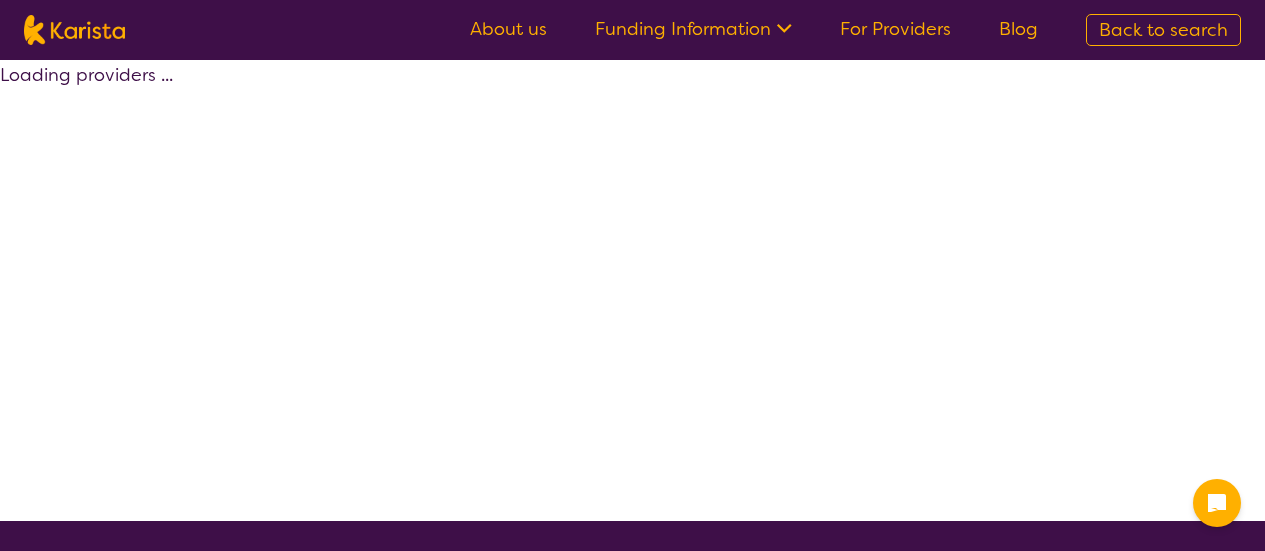 scroll, scrollTop: 0, scrollLeft: 0, axis: both 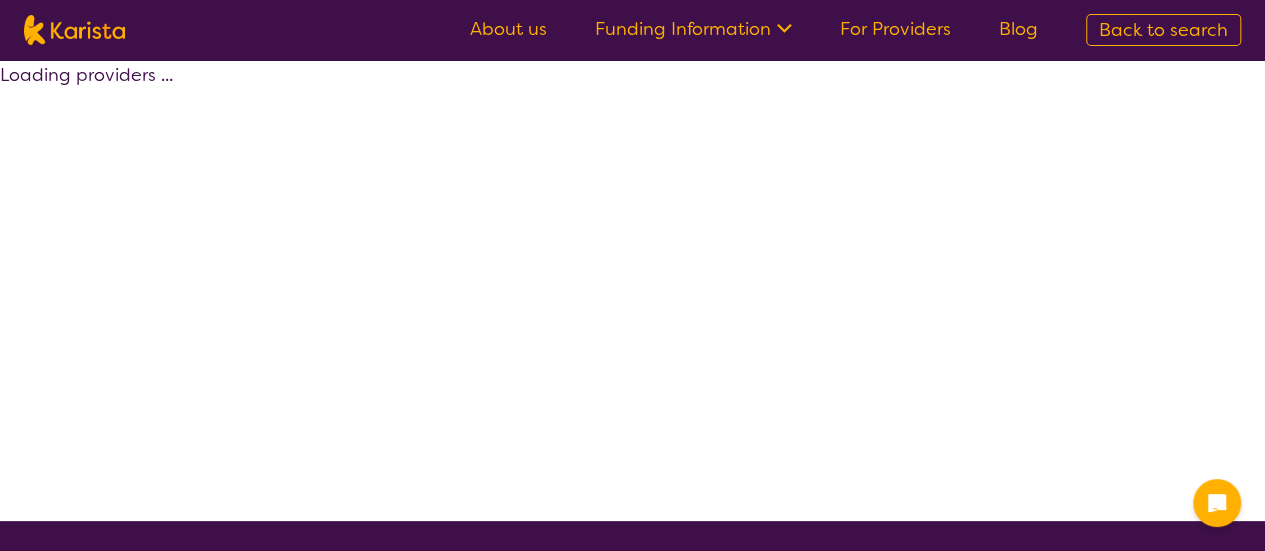 select on "by_score" 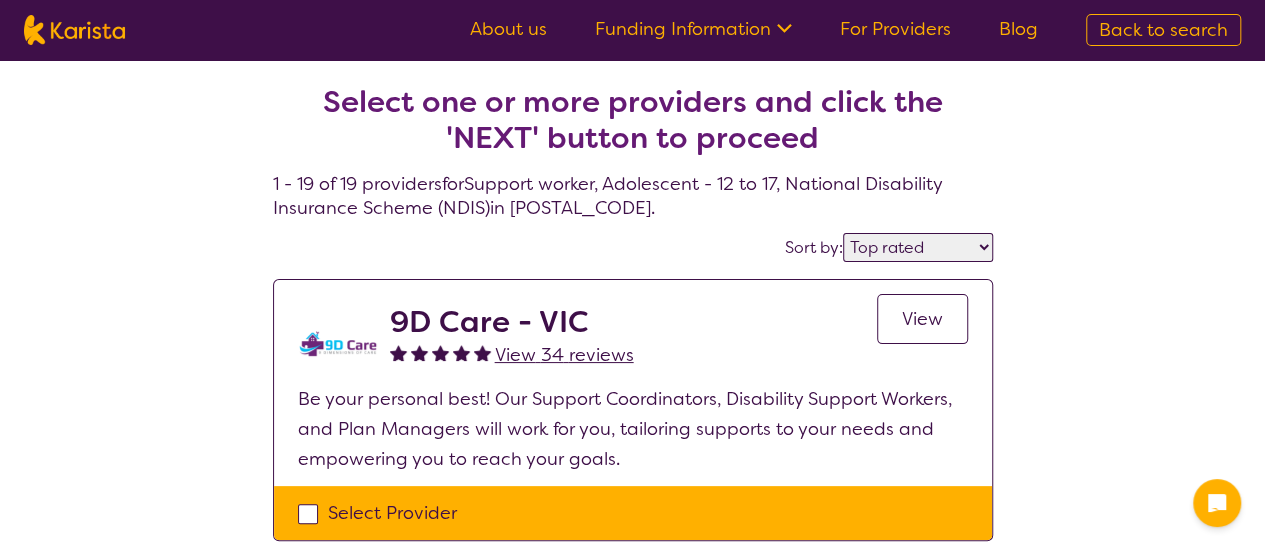 click on "About us" at bounding box center [508, 29] 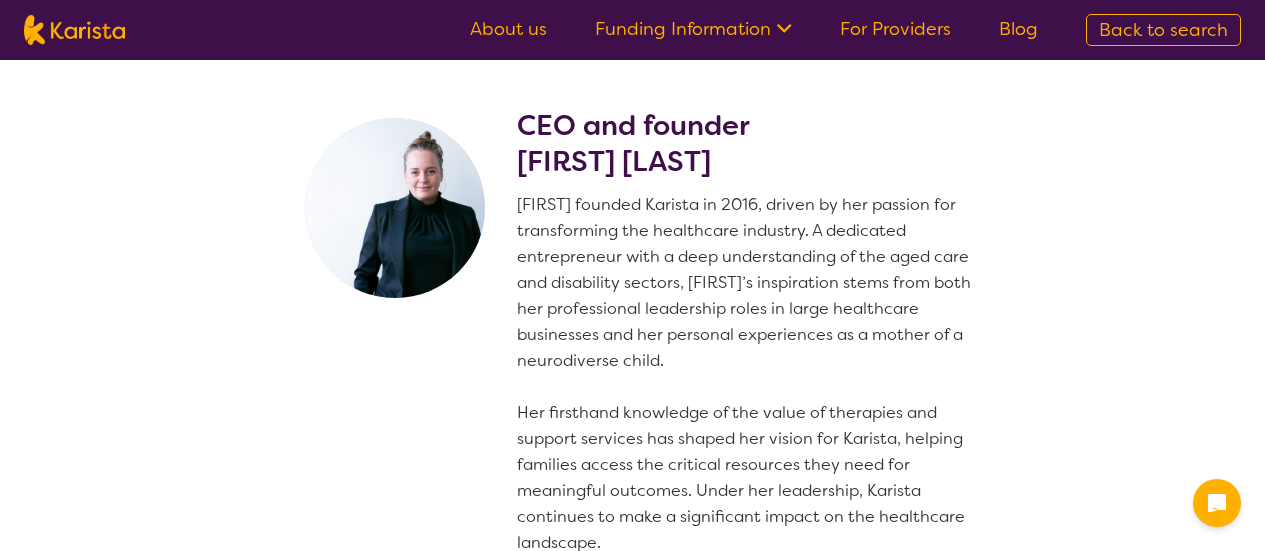 scroll, scrollTop: 0, scrollLeft: 0, axis: both 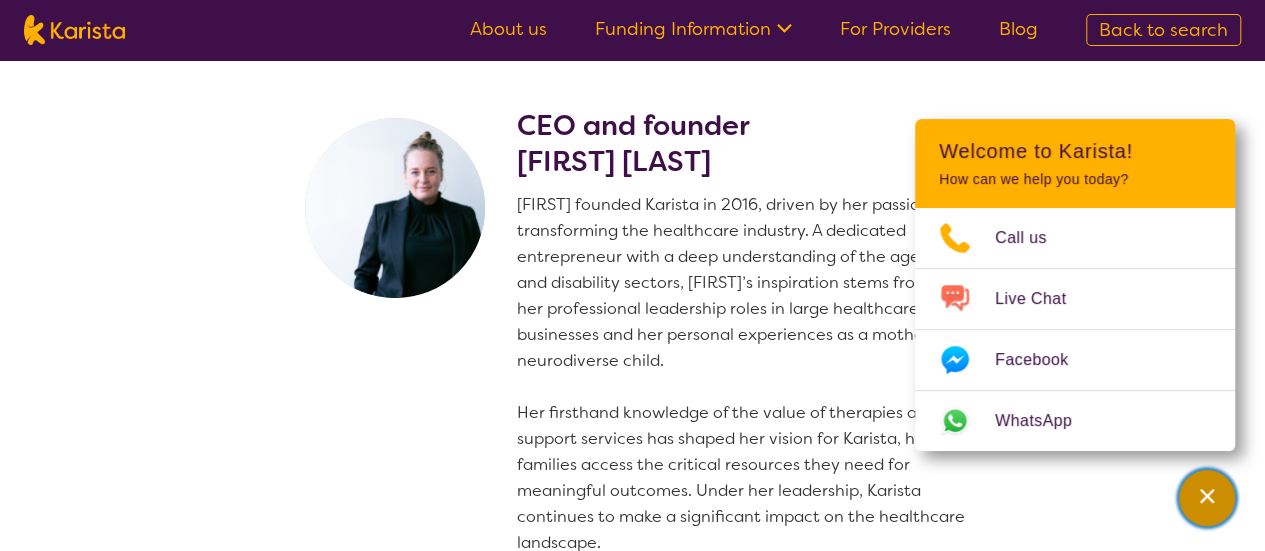 click 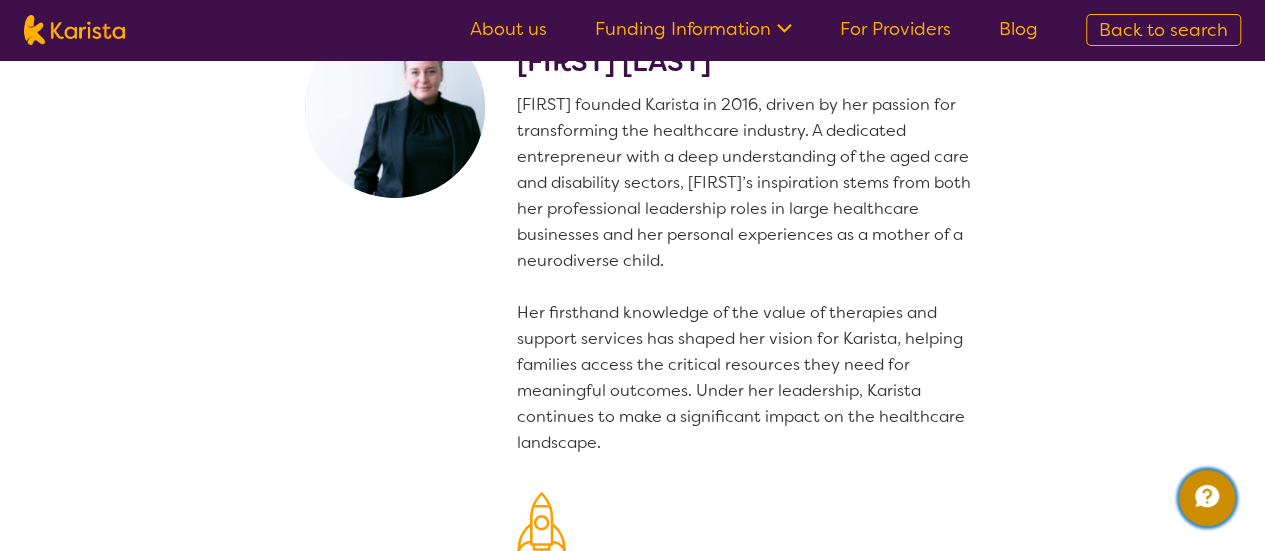 scroll, scrollTop: 0, scrollLeft: 0, axis: both 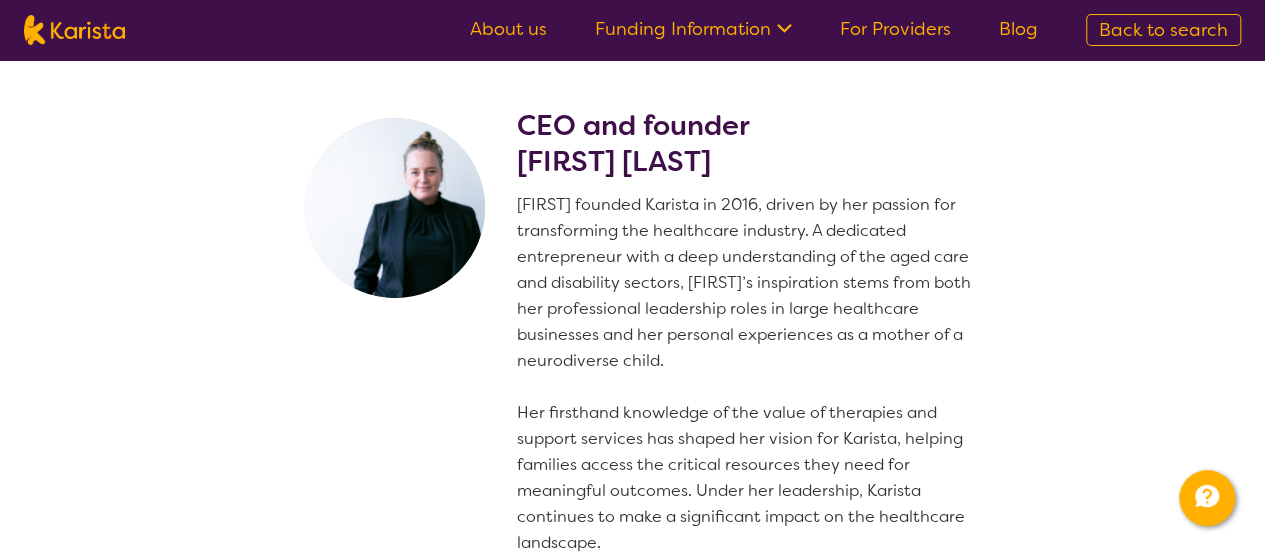 click on "Back to search" at bounding box center [1163, 30] 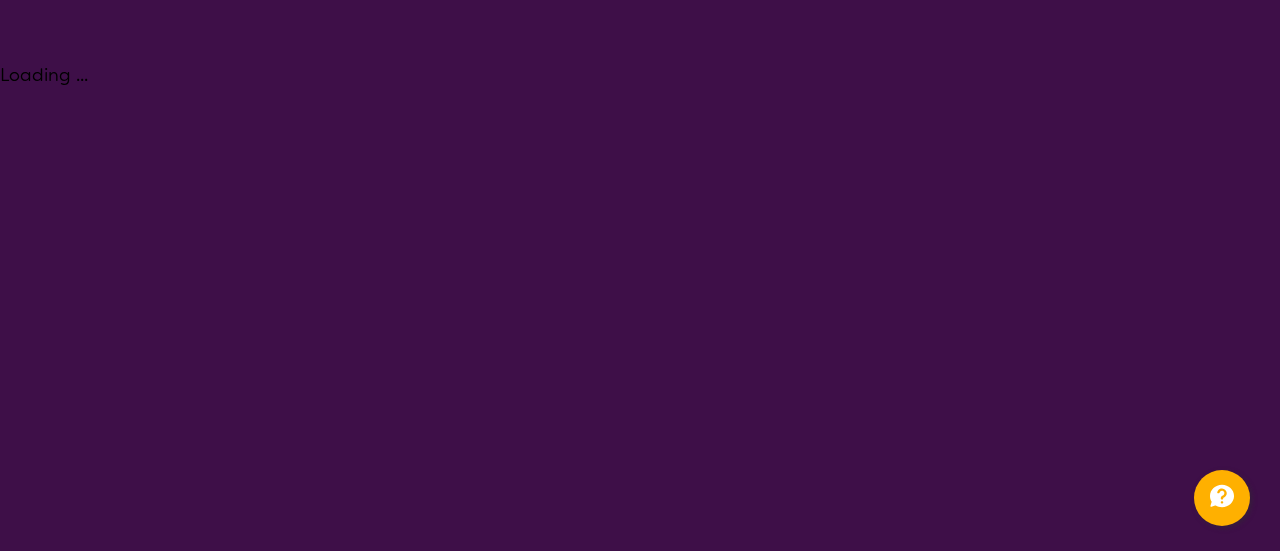 select on "Support worker" 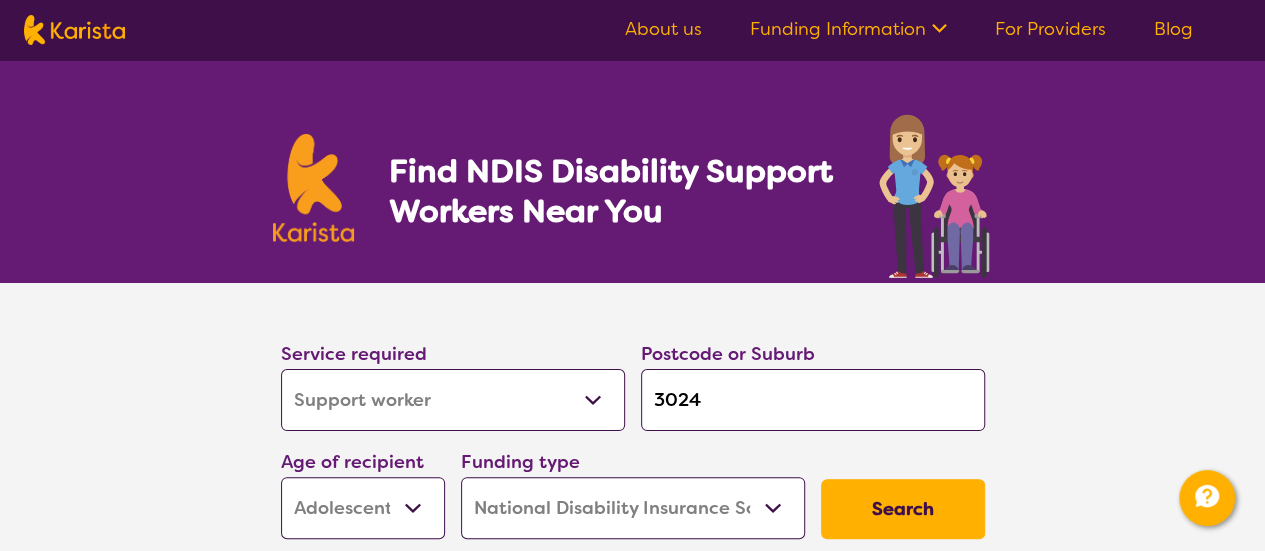 click on "Allied Health Assistant Assessment (ADHD or Autism) Behaviour support Counselling Dietitian Domestic and home help Employment Support Exercise physiology Home Care Package Provider Key Worker NDIS Plan management NDIS Support Coordination Nursing services Occupational therapy Personal care Physiotherapy Podiatry Psychology Psychosocial Recovery Coach Respite Speech therapy Support worker Supported accommodation" at bounding box center (453, 400) 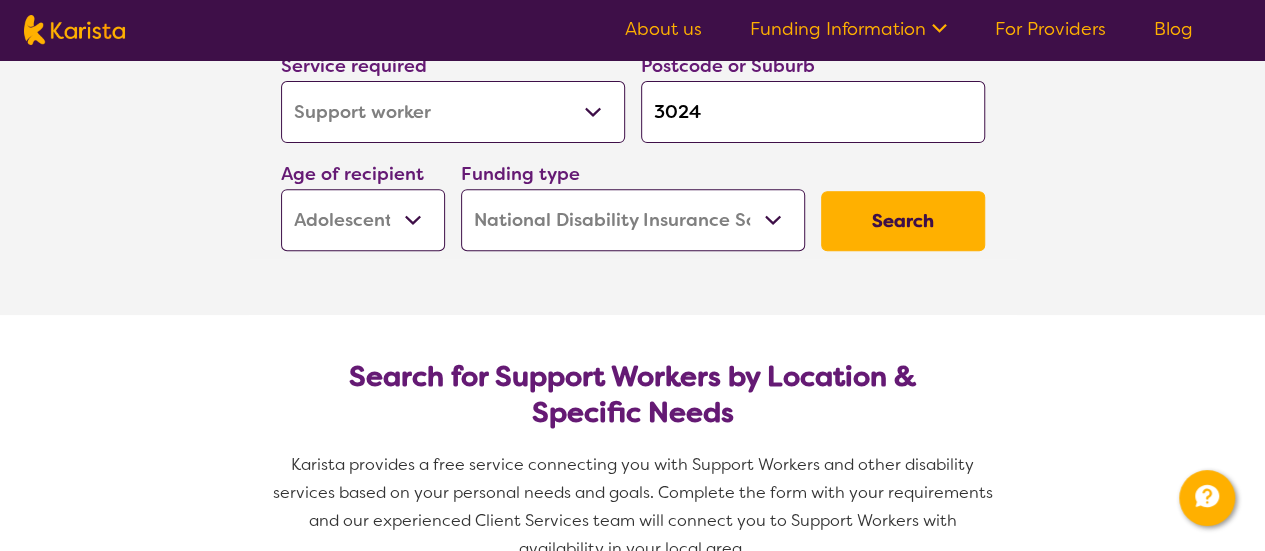 scroll, scrollTop: 200, scrollLeft: 0, axis: vertical 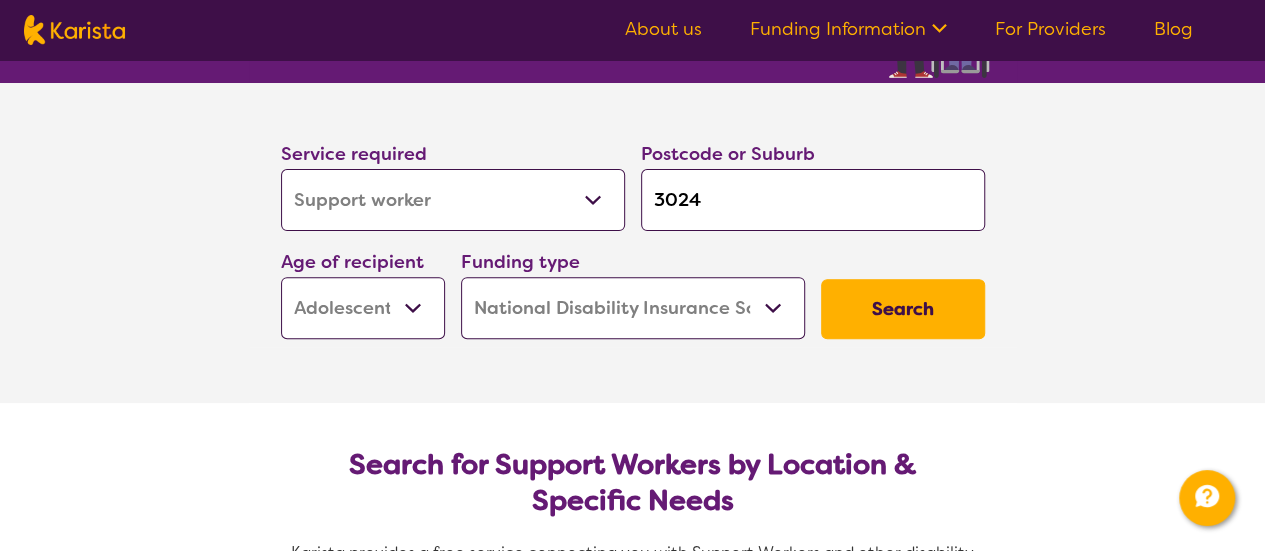 click on "Search" at bounding box center [903, 309] 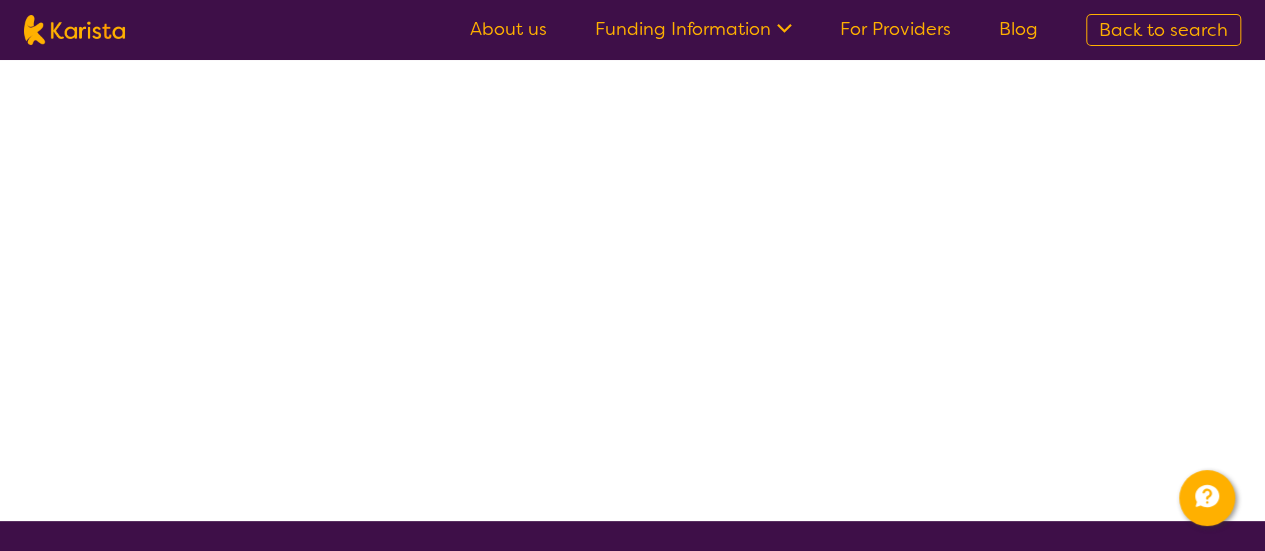 scroll, scrollTop: 0, scrollLeft: 0, axis: both 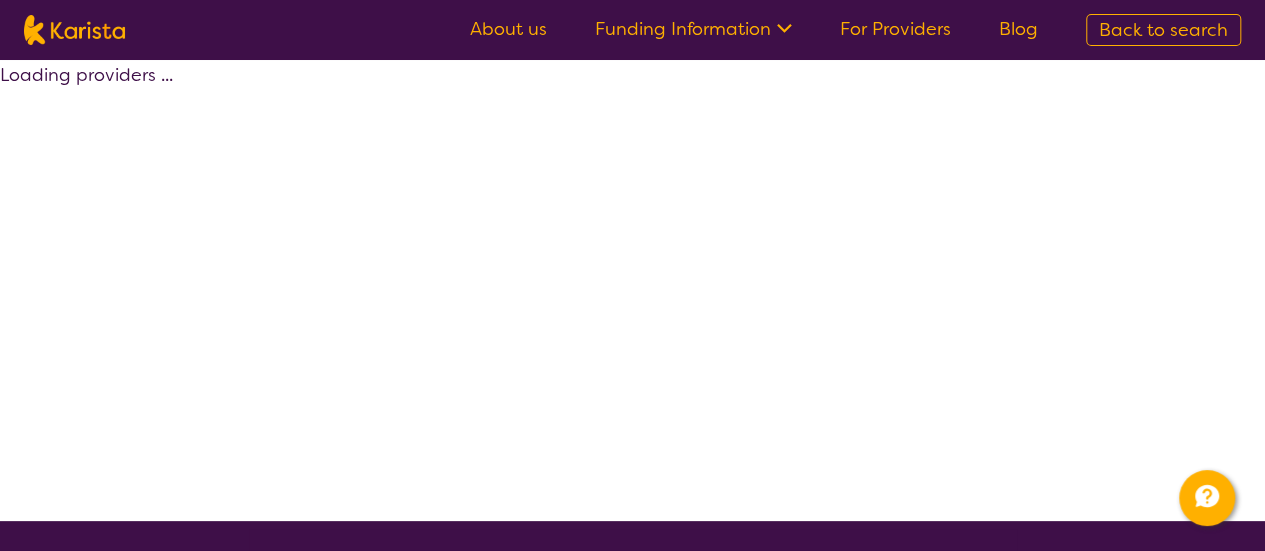 select on "by_score" 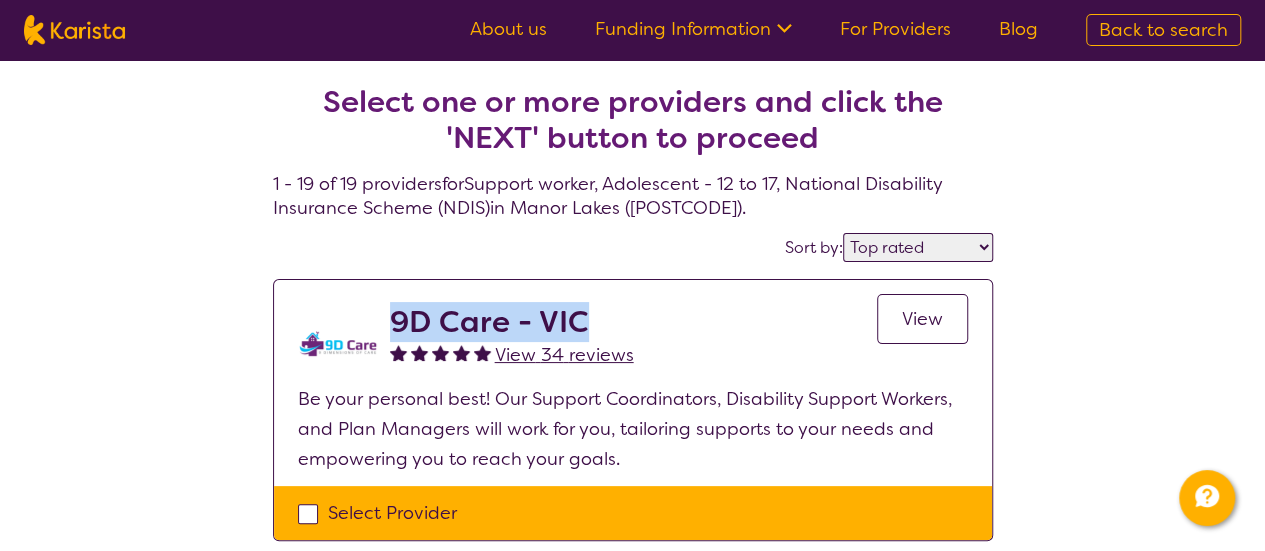 drag, startPoint x: 594, startPoint y: 324, endPoint x: 395, endPoint y: 323, distance: 199.00252 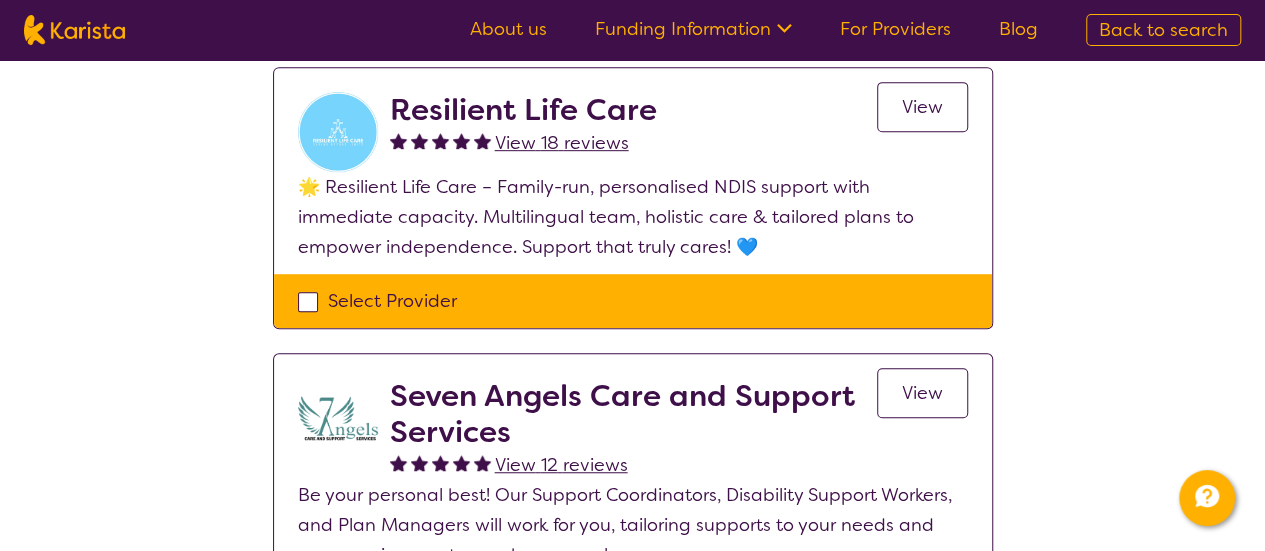 scroll, scrollTop: 500, scrollLeft: 0, axis: vertical 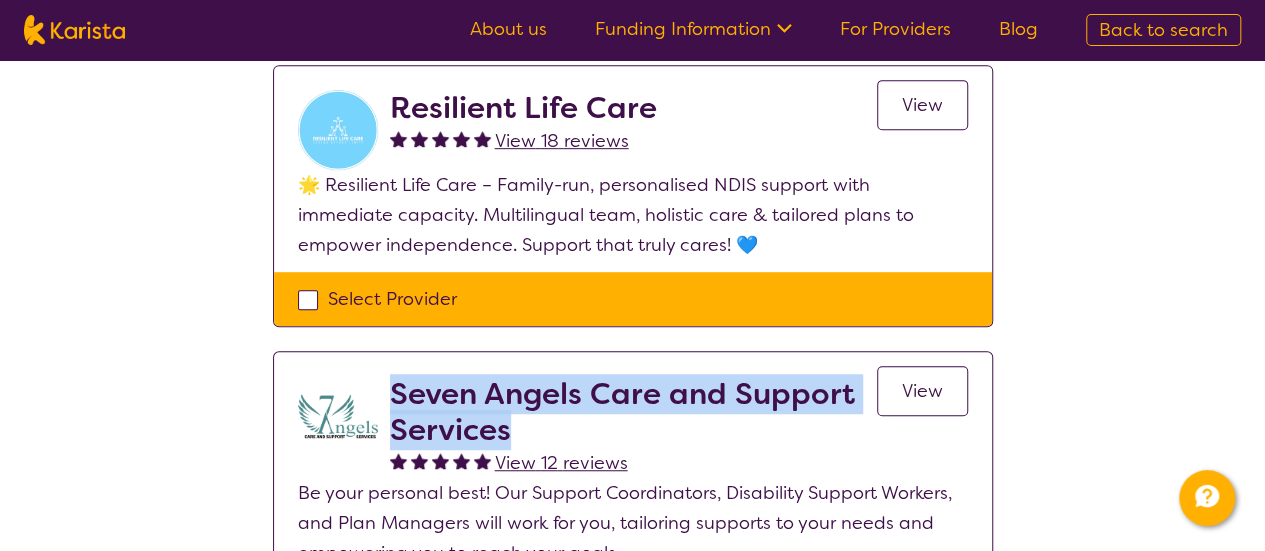 drag, startPoint x: 532, startPoint y: 403, endPoint x: 389, endPoint y: 369, distance: 146.98639 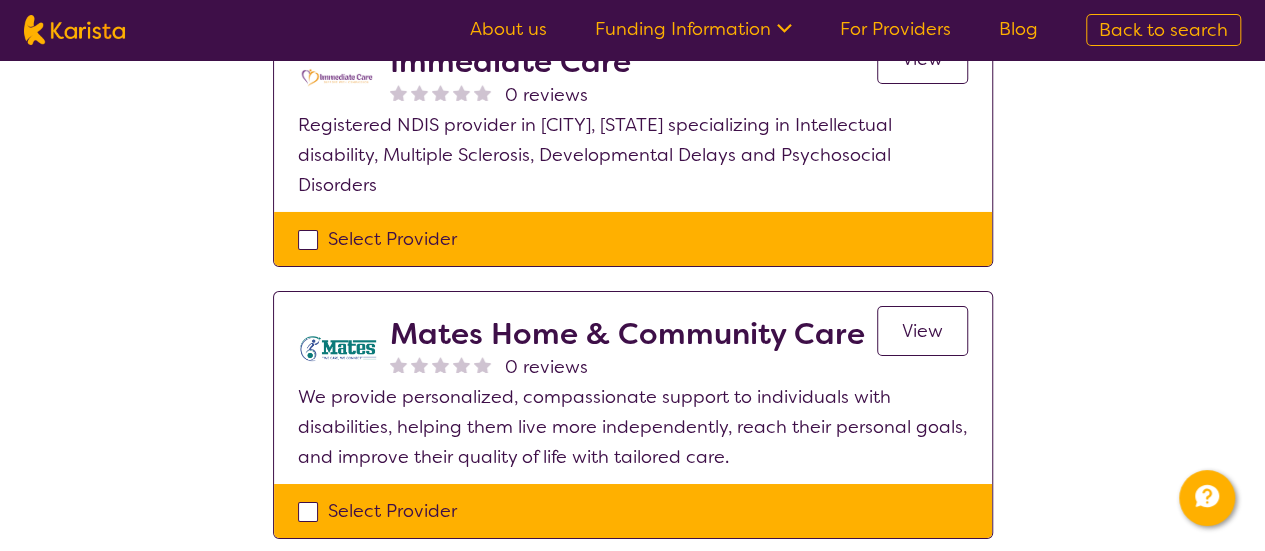 scroll, scrollTop: 3300, scrollLeft: 0, axis: vertical 